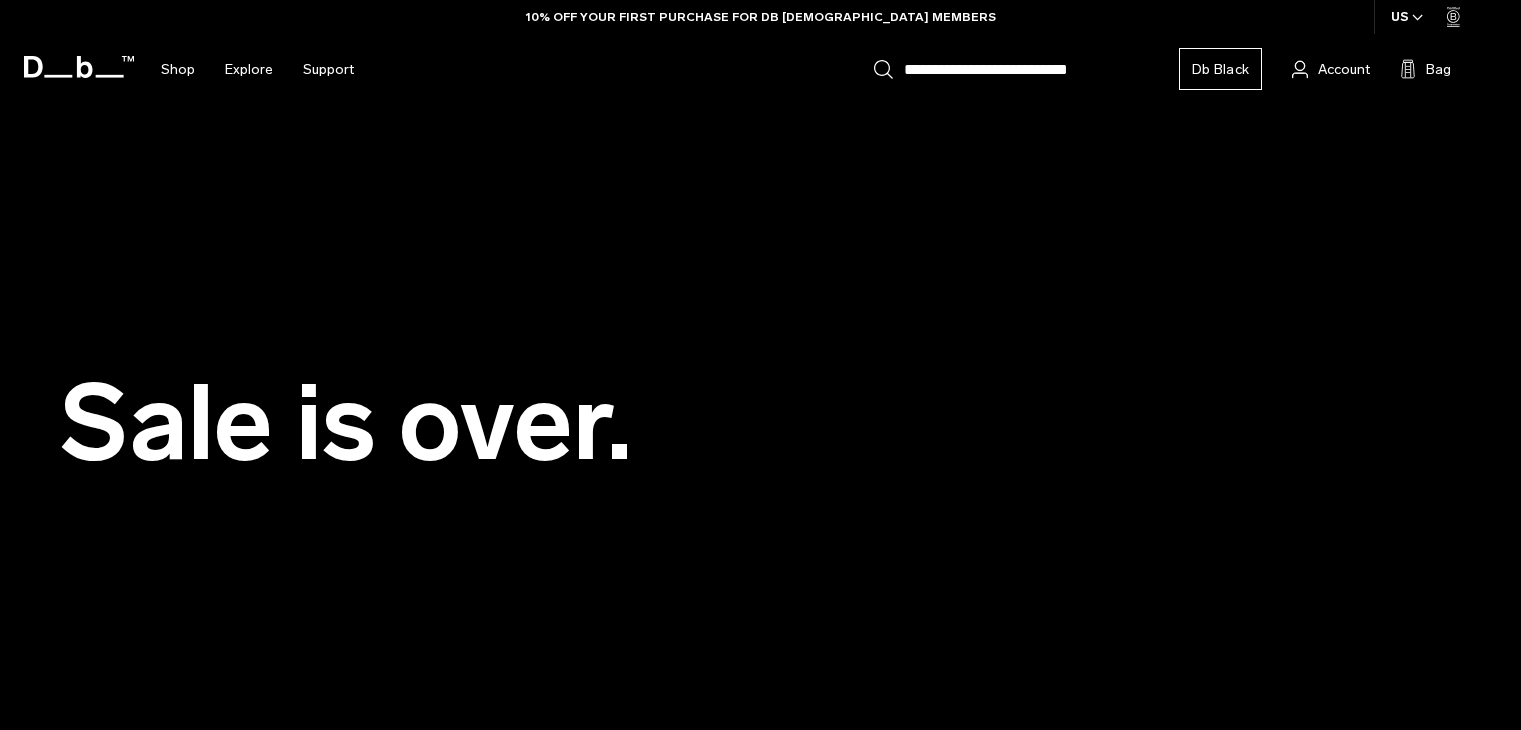 scroll, scrollTop: 0, scrollLeft: 0, axis: both 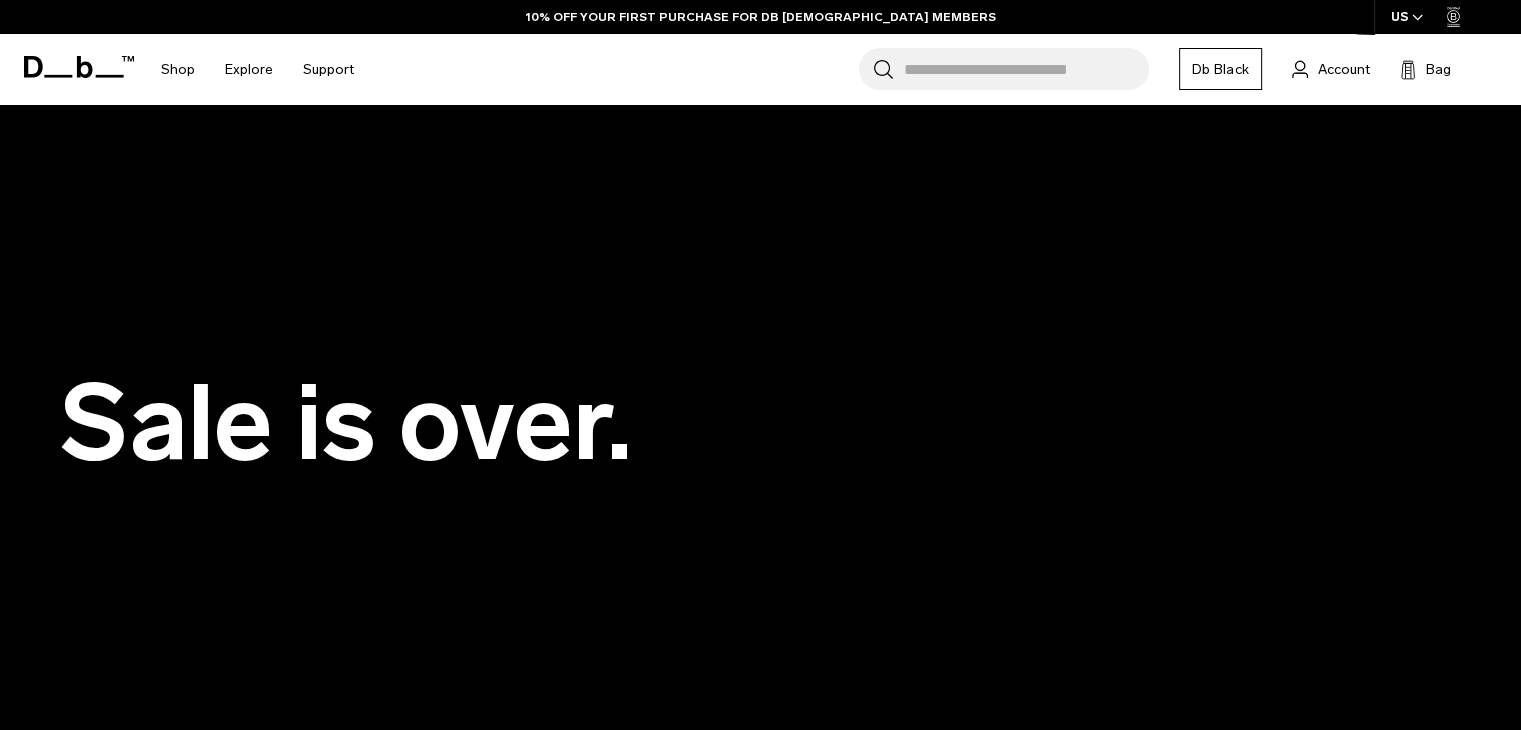 click 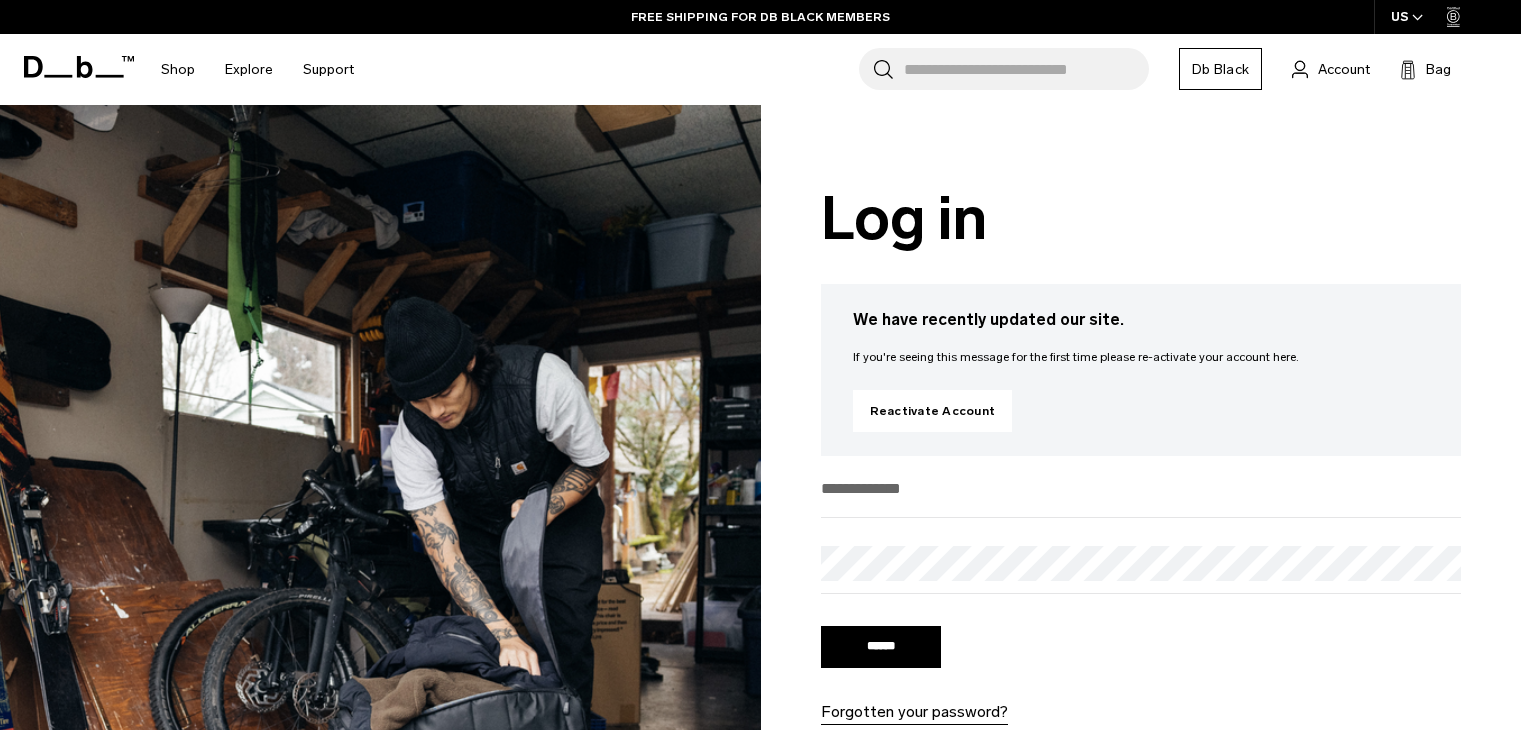scroll, scrollTop: 0, scrollLeft: 0, axis: both 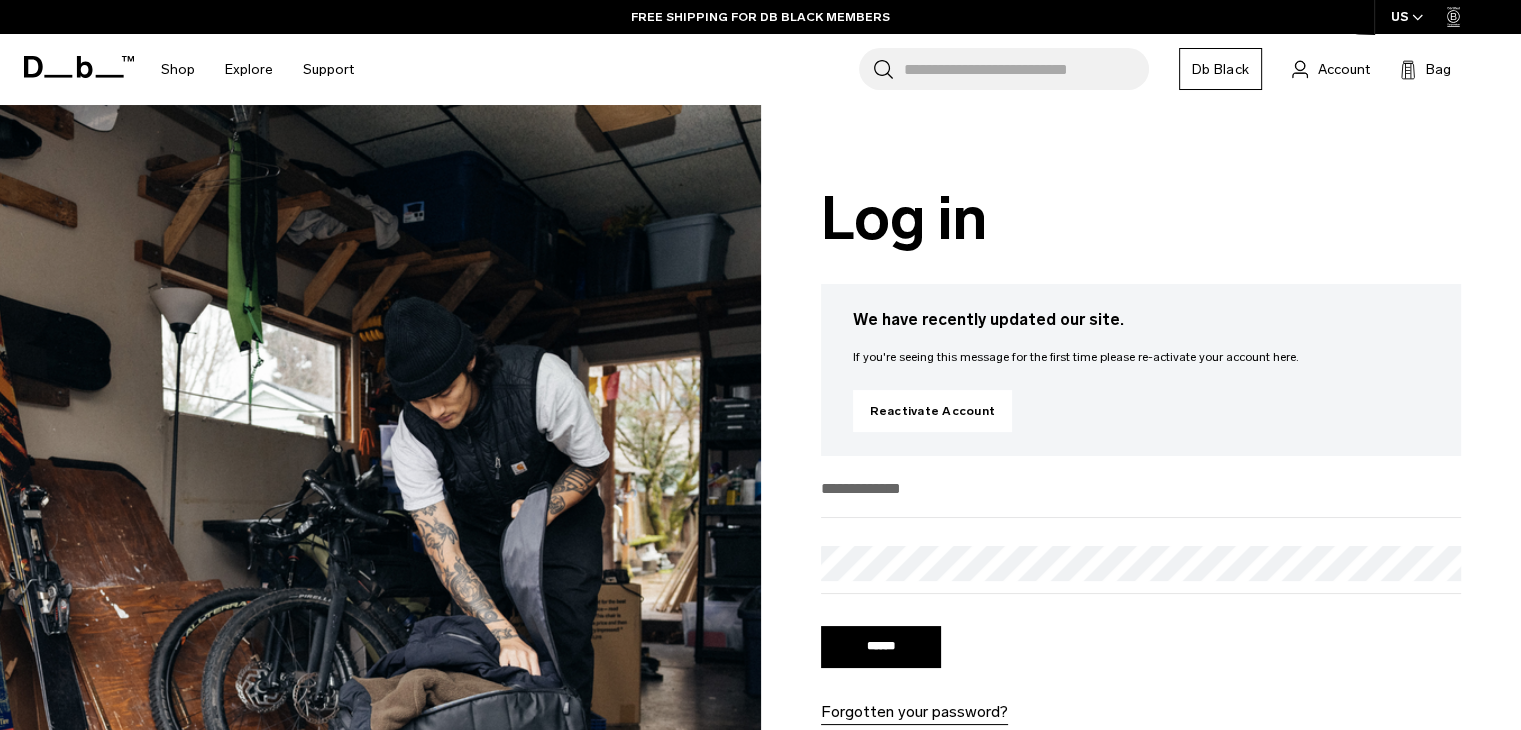 click at bounding box center (1141, 488) 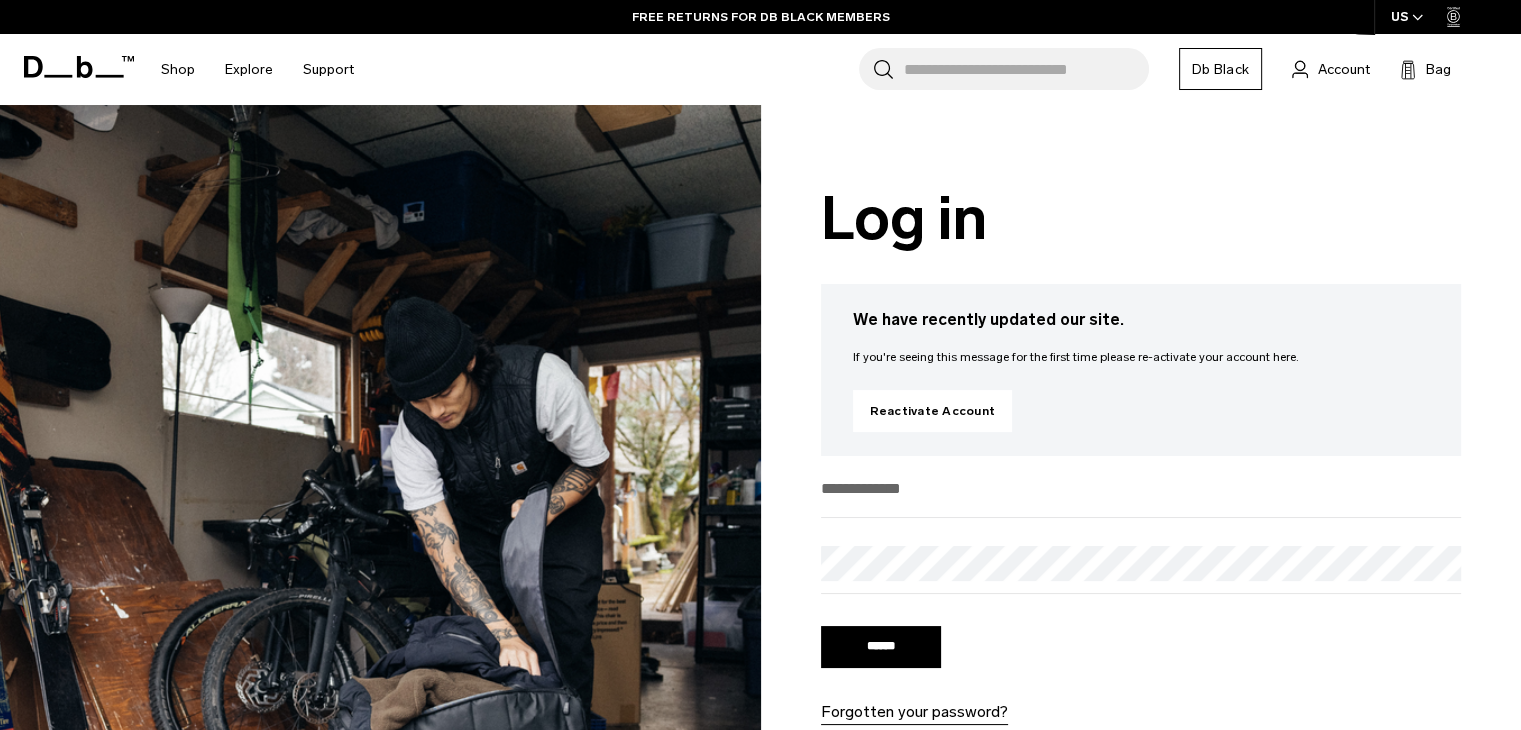 drag, startPoint x: 1055, startPoint y: 484, endPoint x: 984, endPoint y: 499, distance: 72.56721 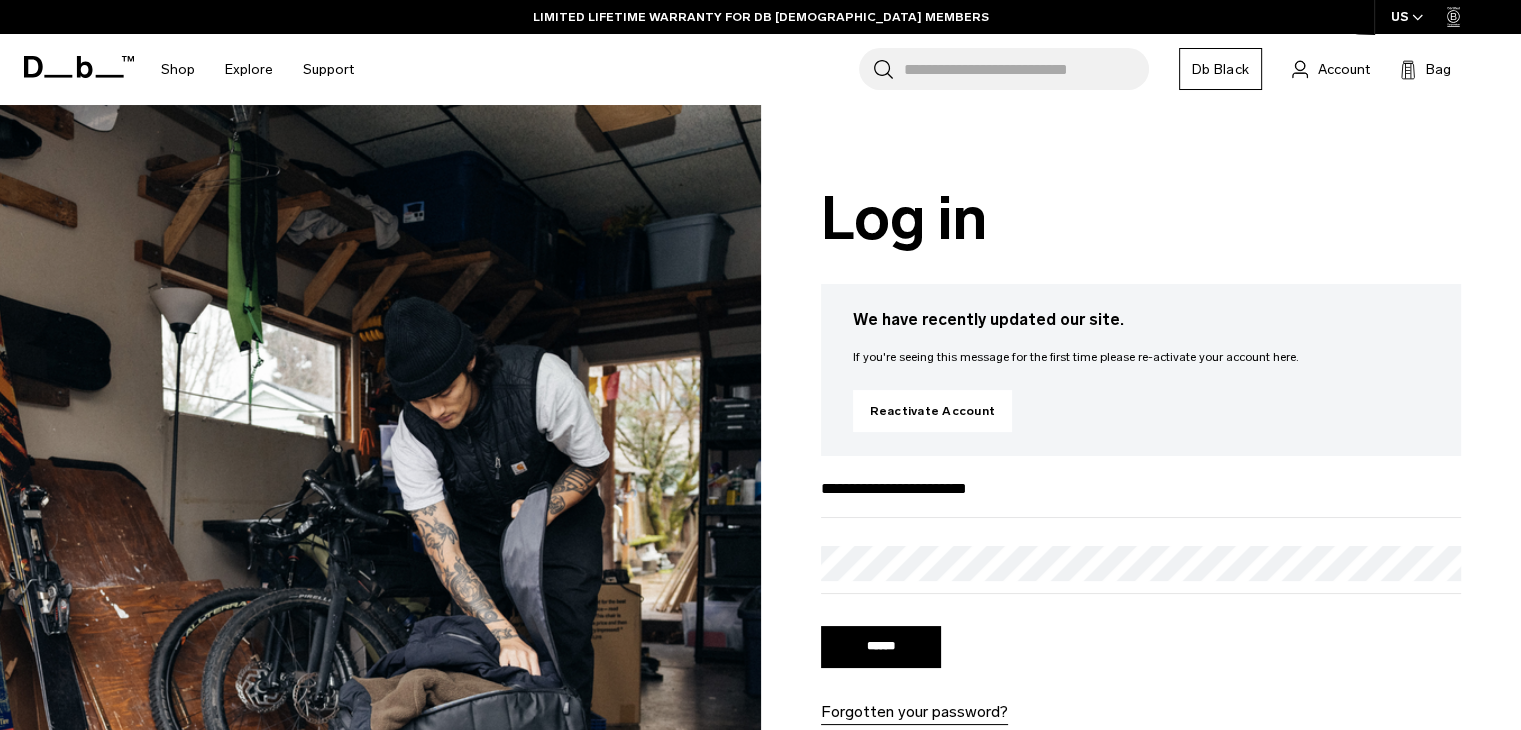 type on "**********" 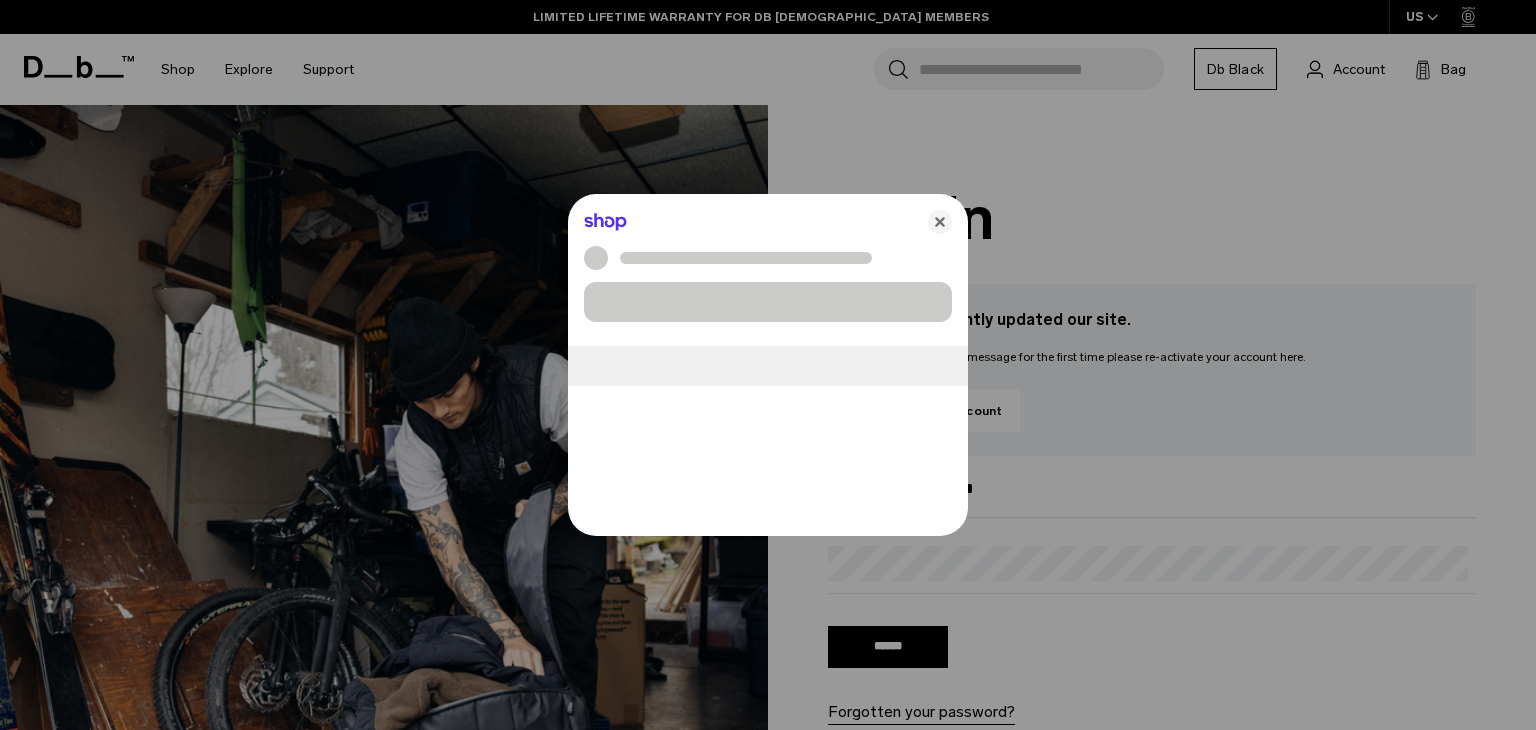 click on "Skip to content
Summer Sale Ends In:
00
days,
00
hours,
00
minutes ,
00
seconds
BUY NOW, PAY LATER WITH KLARNA
10% OFF YOUR FIRST PURCHASE FOR DB BLACK MEMBERS
FREE SHIPPING FOR DB BLACK MEMBERS
FREE RETURNS FOR DB BLACK MEMBERS
LIMITED LIFETIME WARRANTY FOR DB BLACK MEMBERS
BUY NOW, PAY LATER WITH KLARNA
10% OFF YOUR FIRST PURCHASE FOR DB BLACK MEMBERS
Summer Sale Ends In:
00
days,
00
hours,
00" at bounding box center (768, 365) 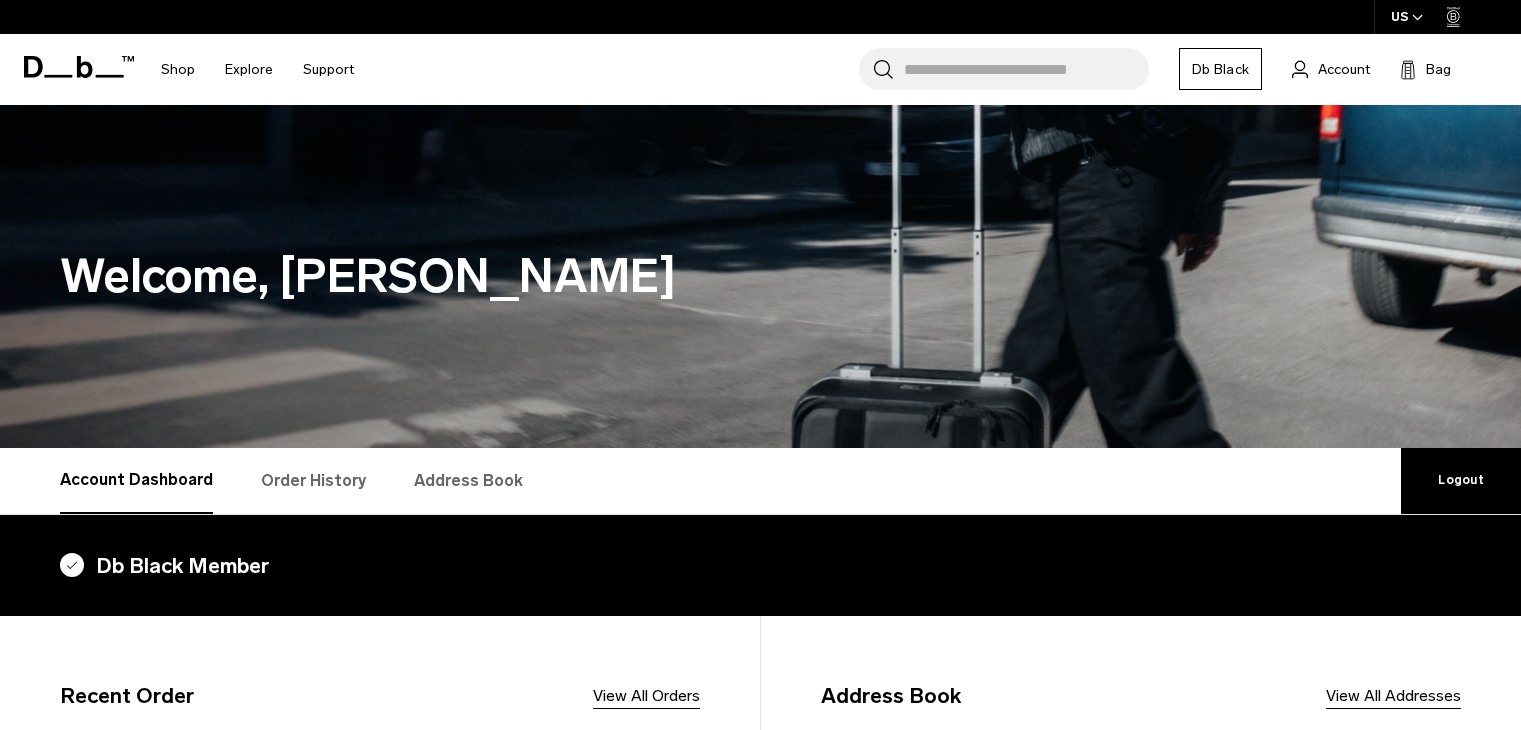 scroll, scrollTop: 0, scrollLeft: 0, axis: both 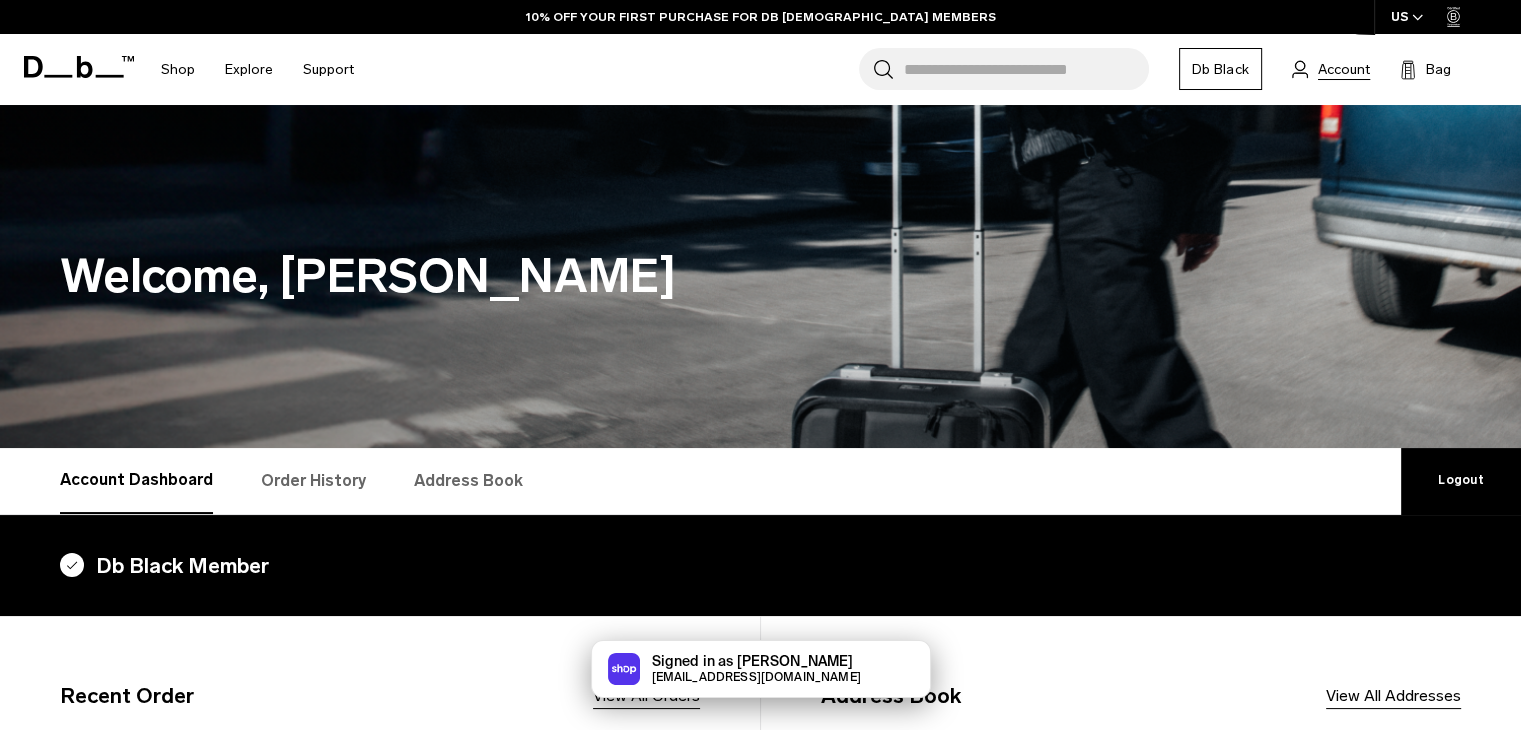click on "Account" at bounding box center [1344, 69] 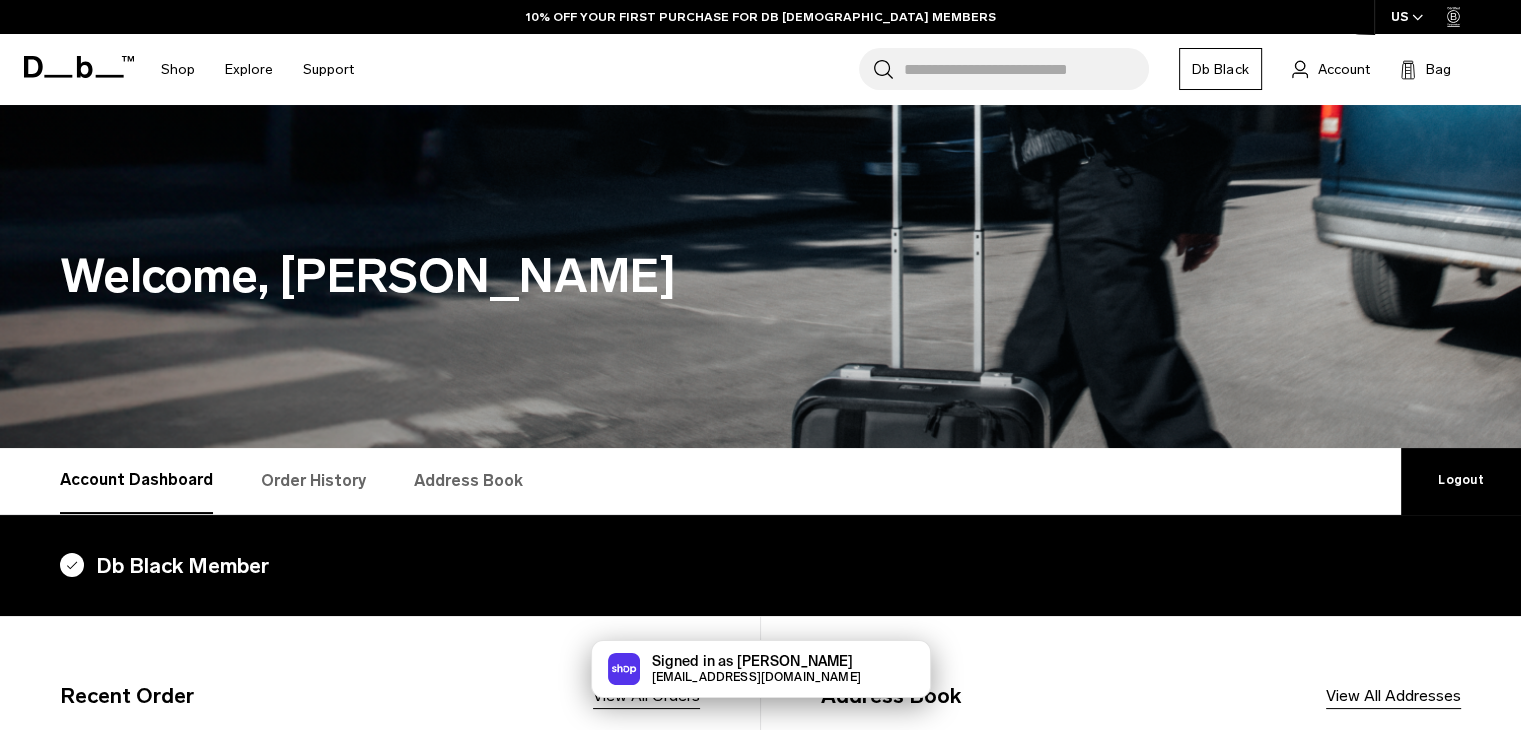 scroll, scrollTop: 0, scrollLeft: 0, axis: both 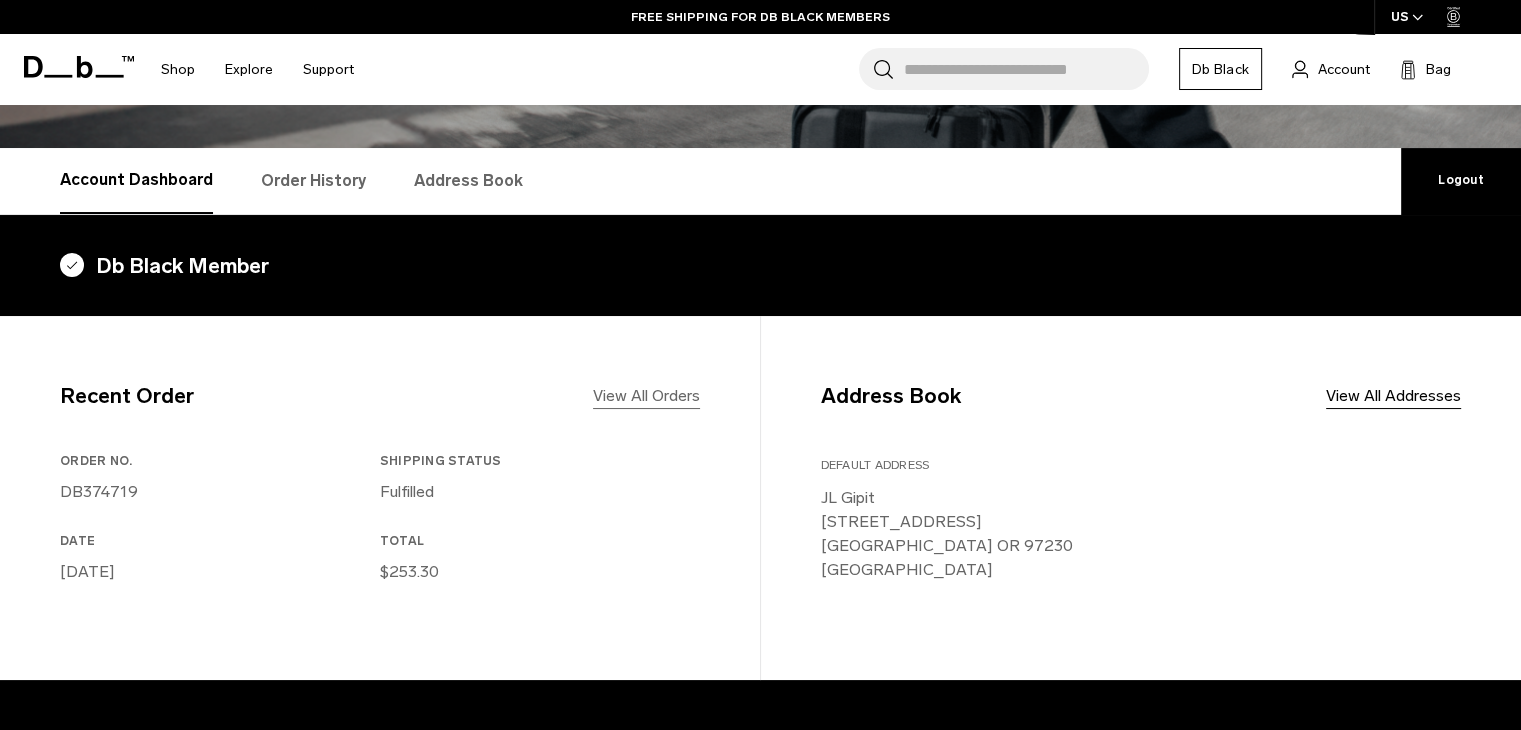 click on "View All Orders" at bounding box center (646, 396) 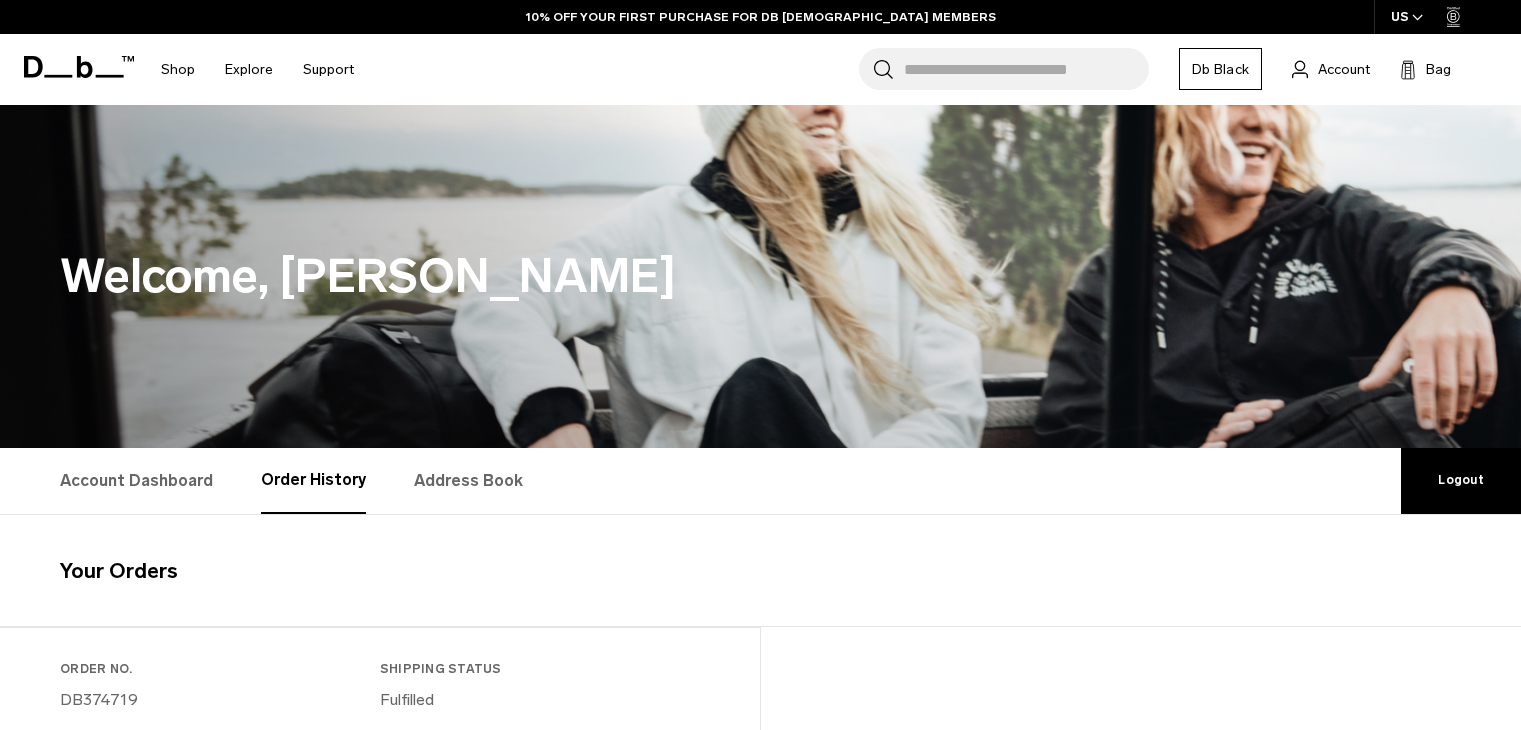 scroll, scrollTop: 0, scrollLeft: 0, axis: both 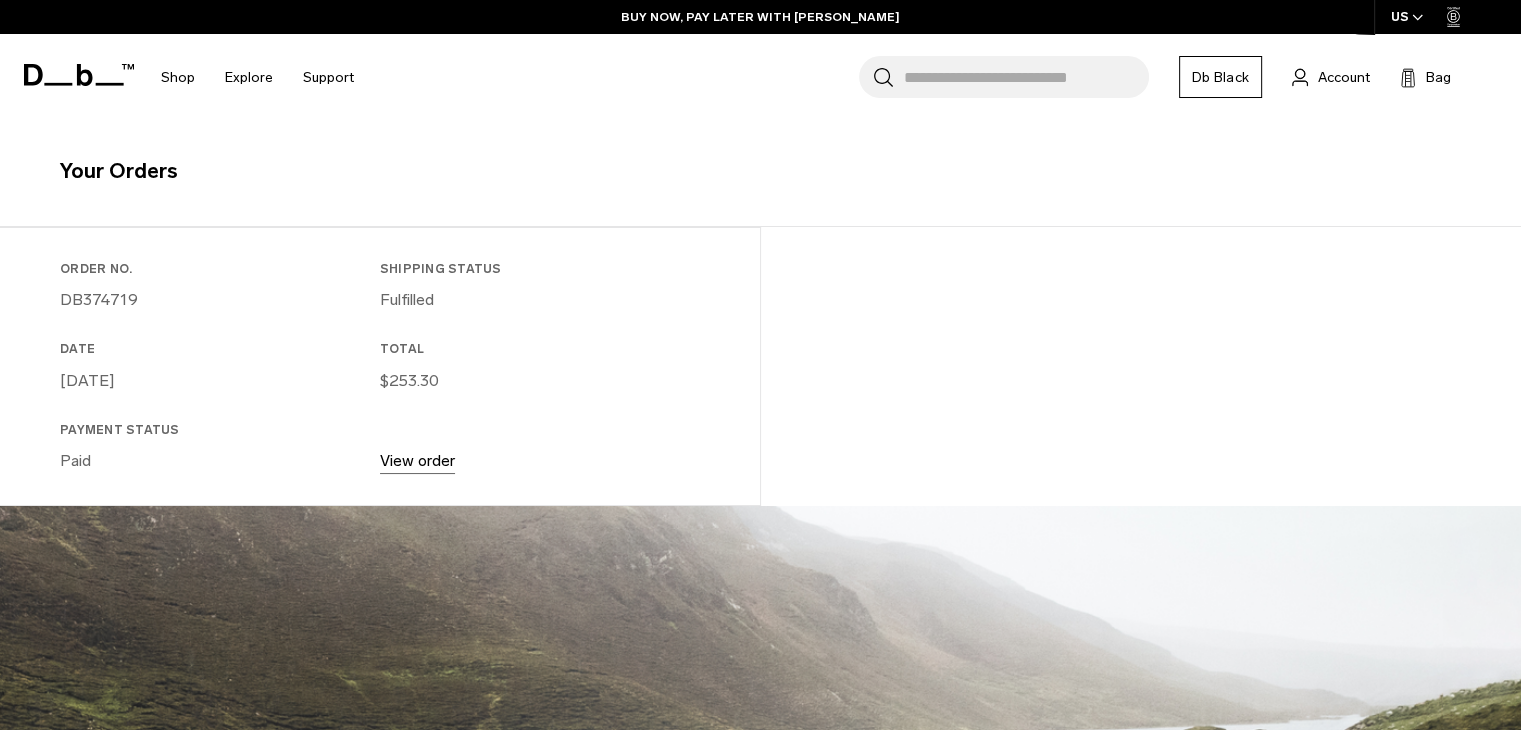 click on "View order" at bounding box center [417, 460] 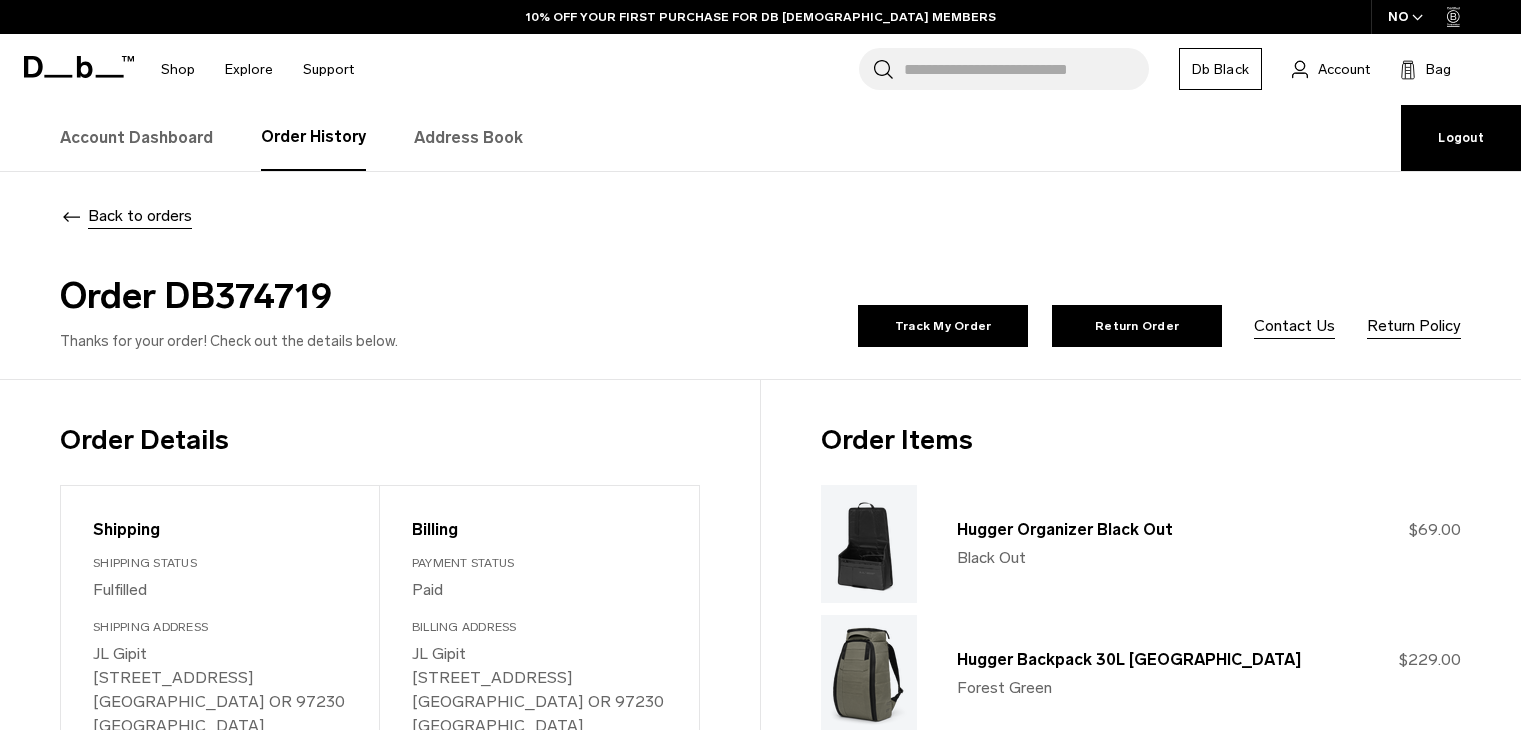 scroll, scrollTop: 0, scrollLeft: 0, axis: both 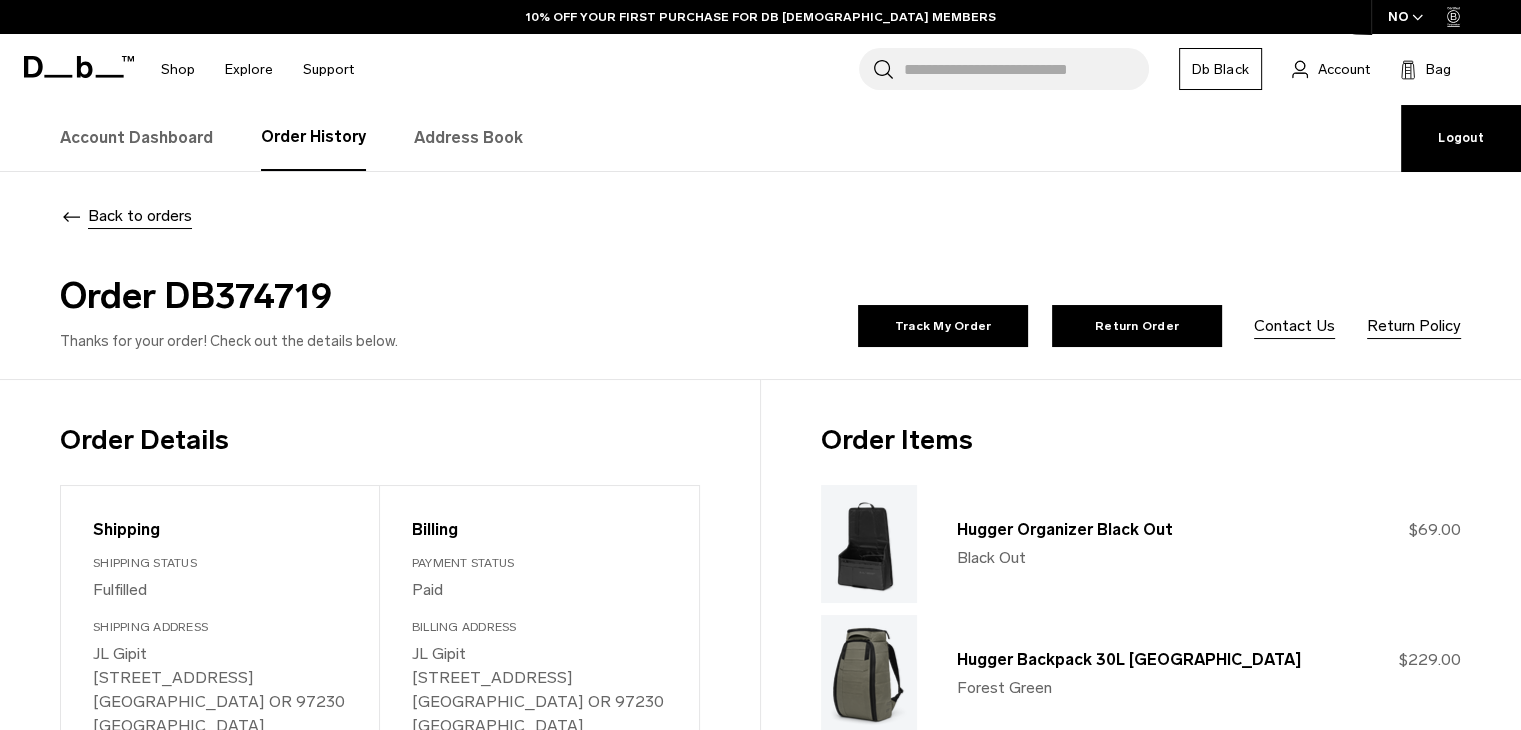 click on "Order DB374719" at bounding box center [406, 296] 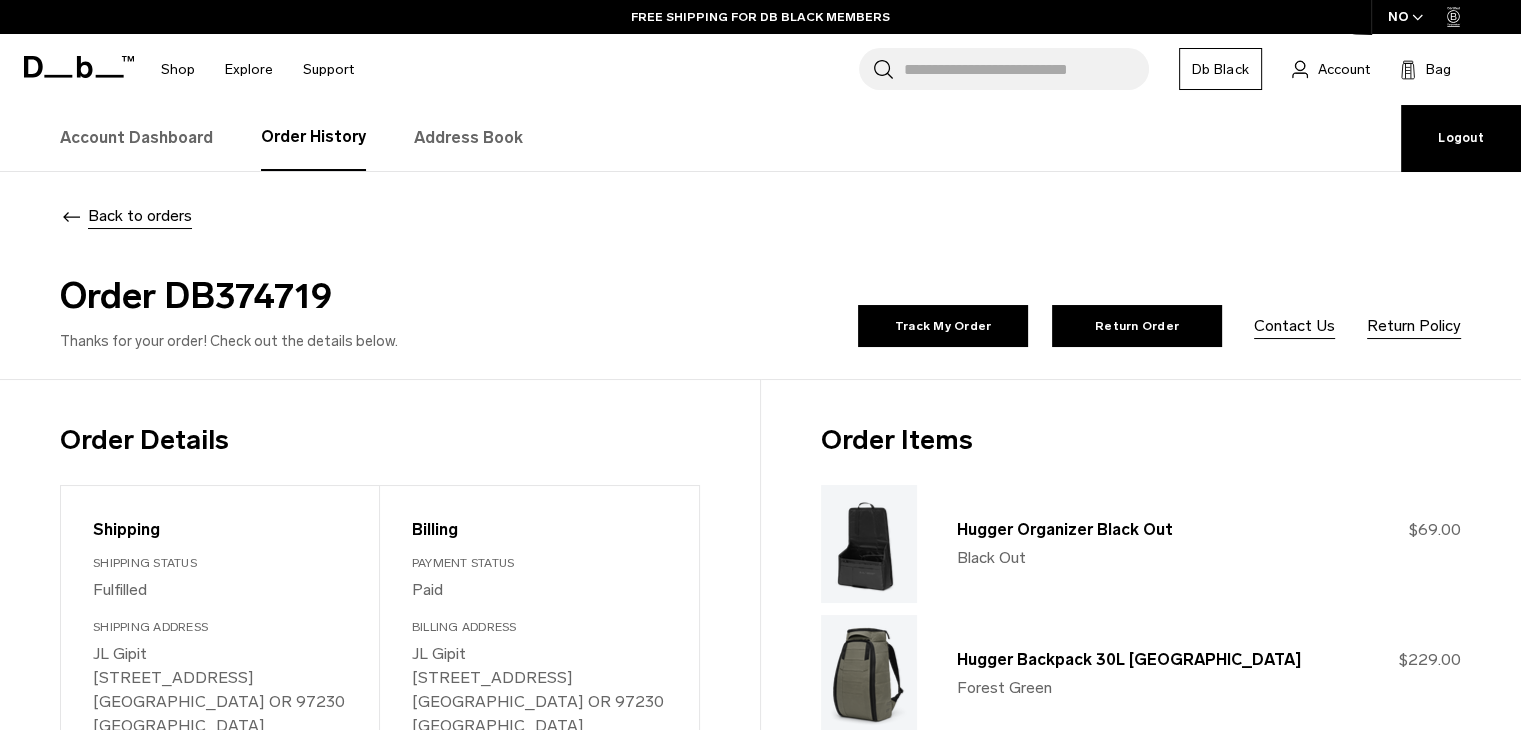 copy on "DB374719" 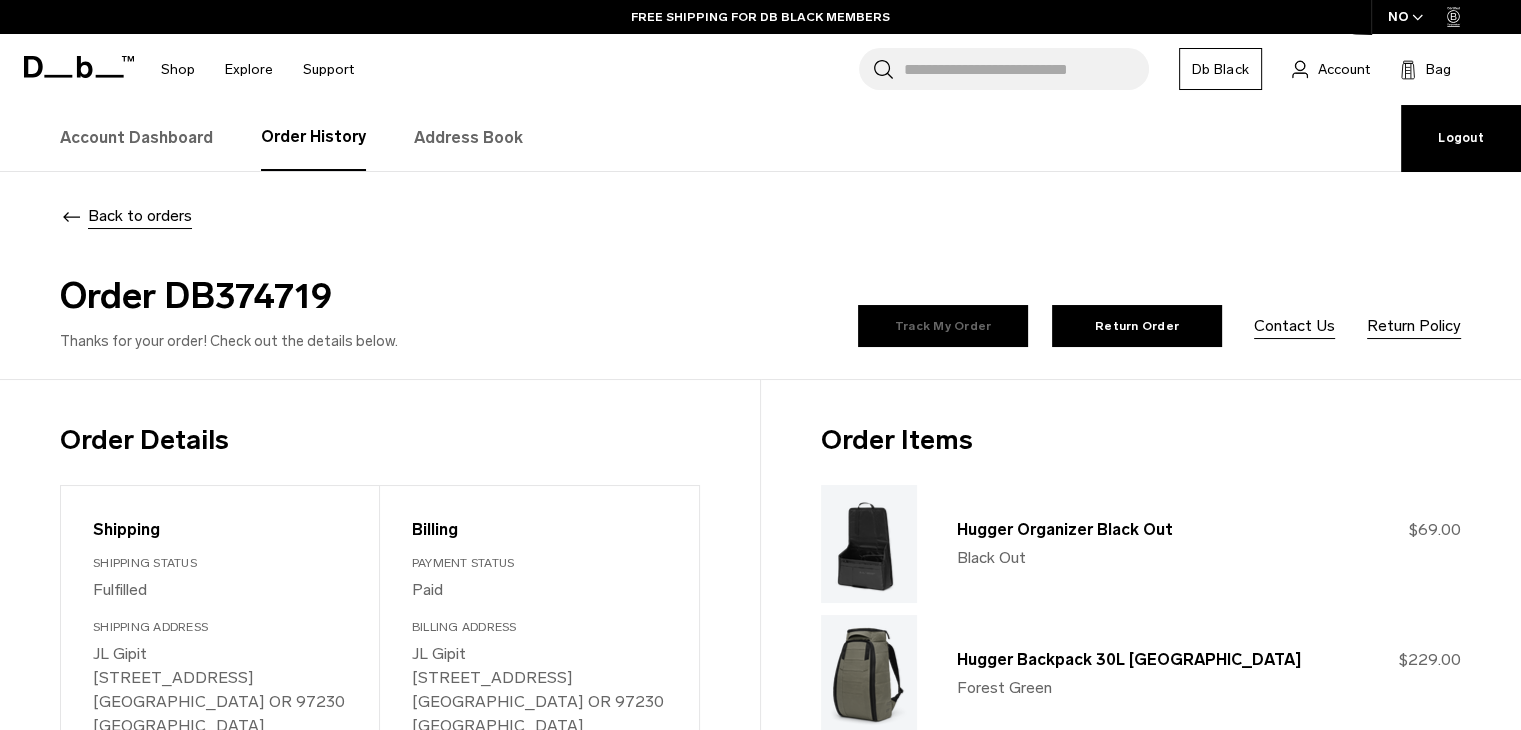 click on "Track My Order" at bounding box center [943, 326] 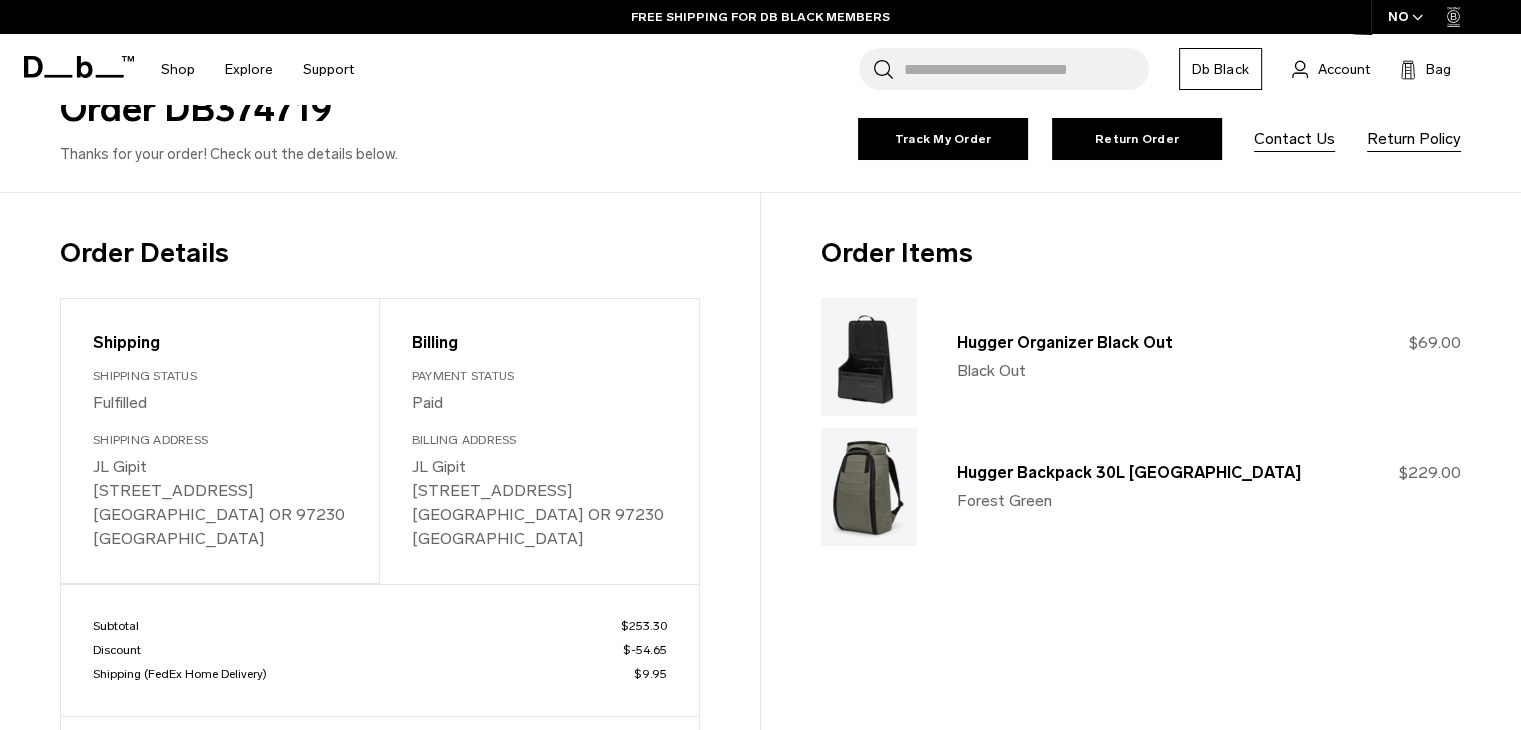 scroll, scrollTop: 200, scrollLeft: 0, axis: vertical 